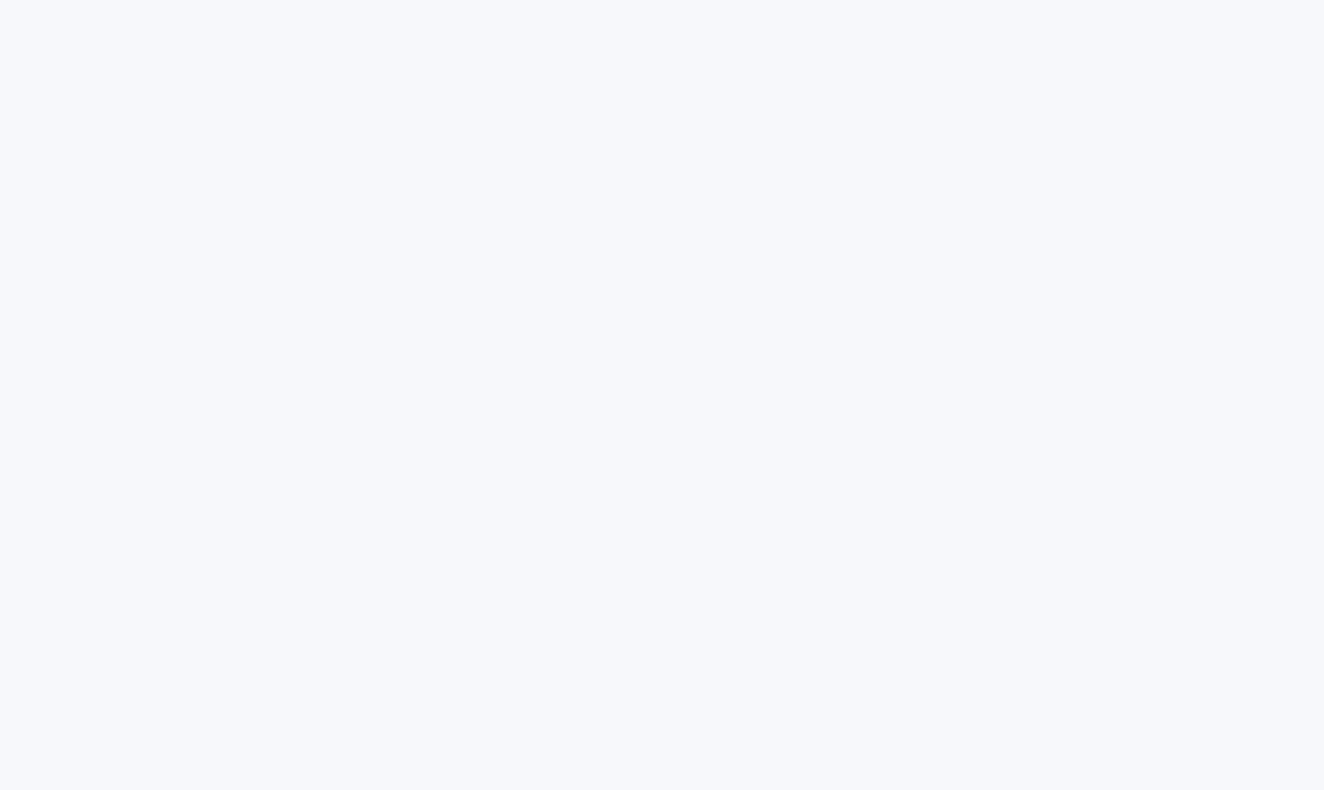 scroll, scrollTop: 0, scrollLeft: 0, axis: both 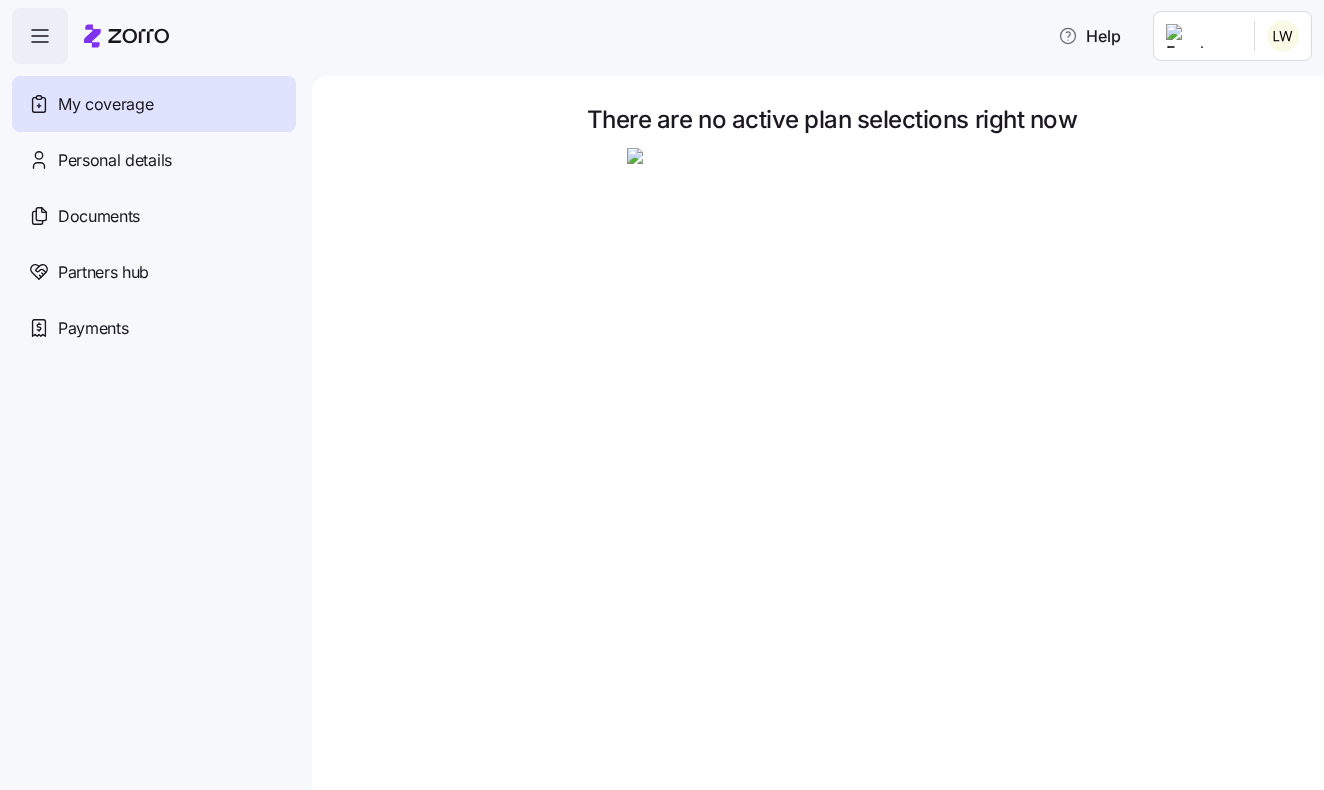 click at bounding box center [40, 36] 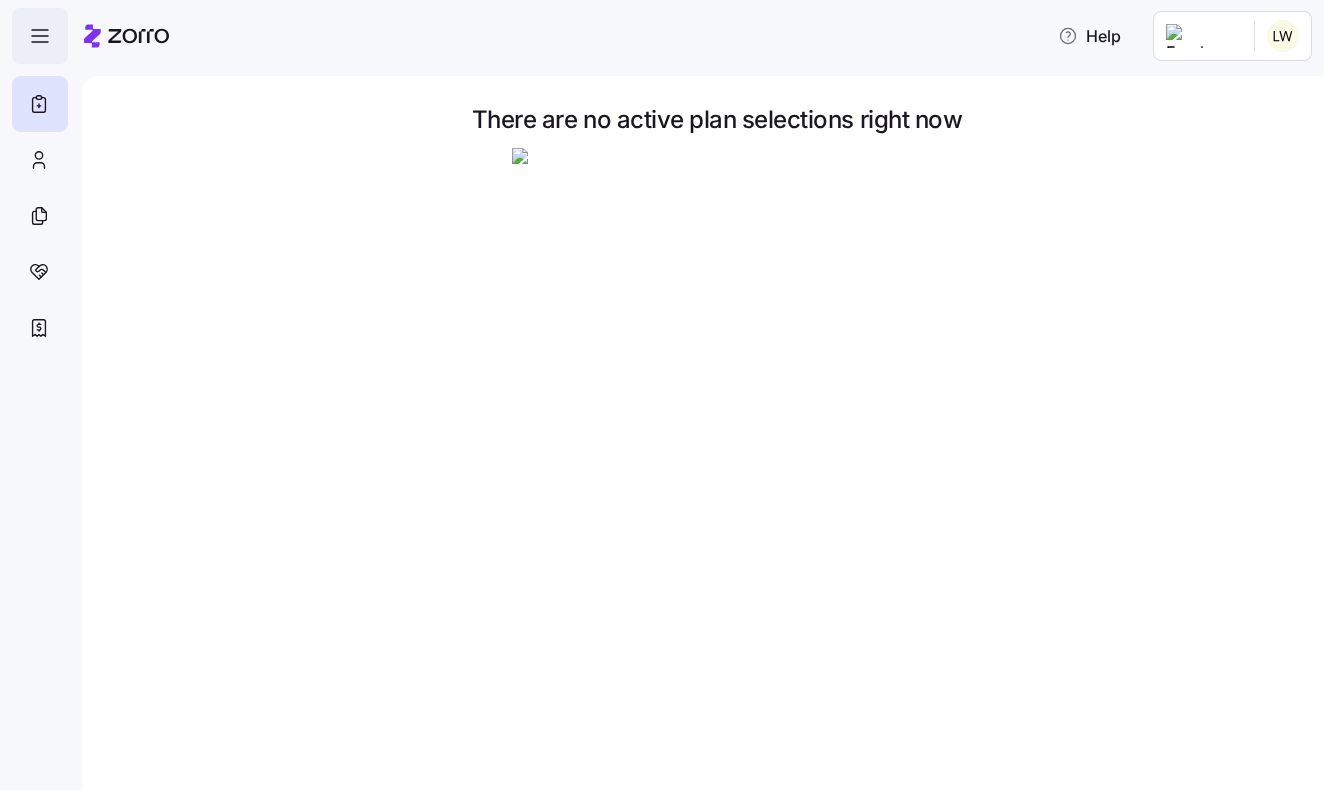click at bounding box center (40, 36) 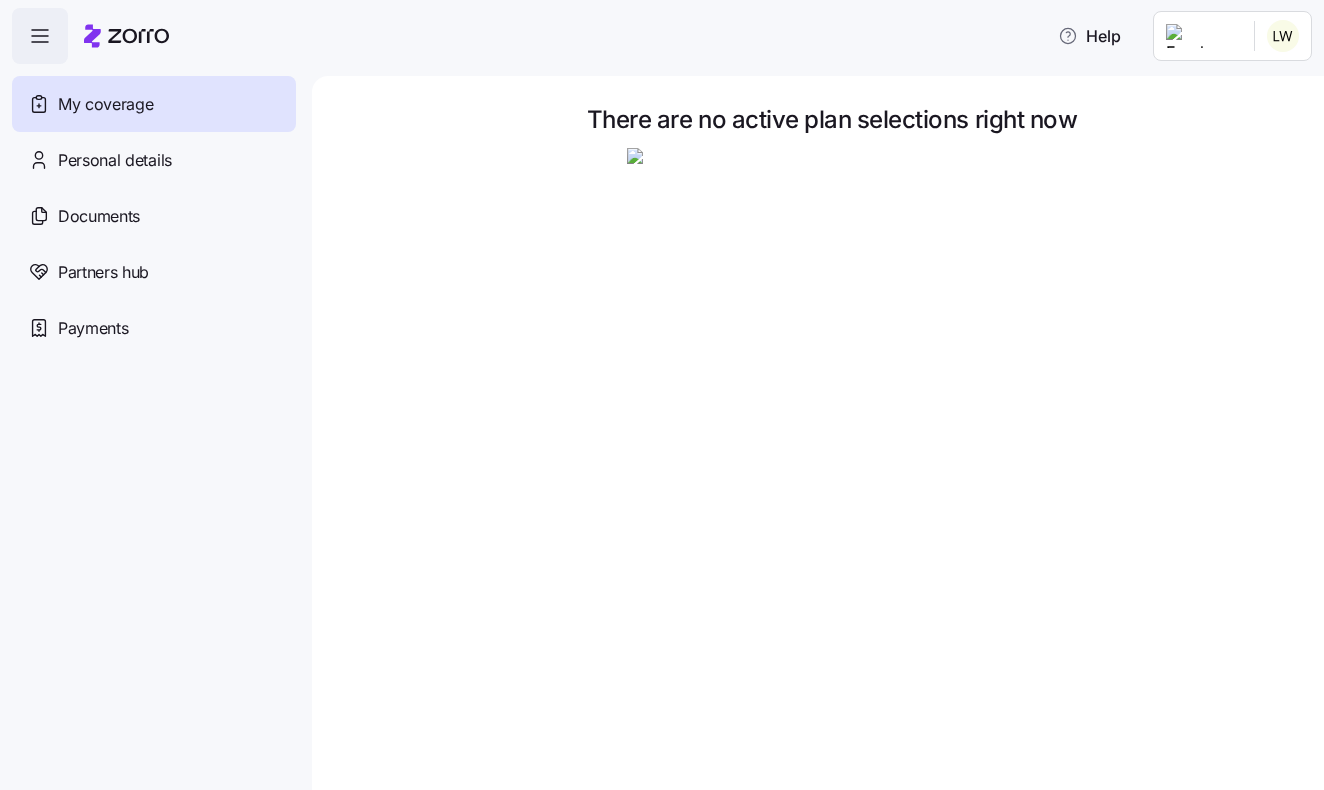 click on "Help My coverage Personal details Documents Partners hub Payments There are no active plan selections right now My Coverage | Zorro" at bounding box center [662, 389] 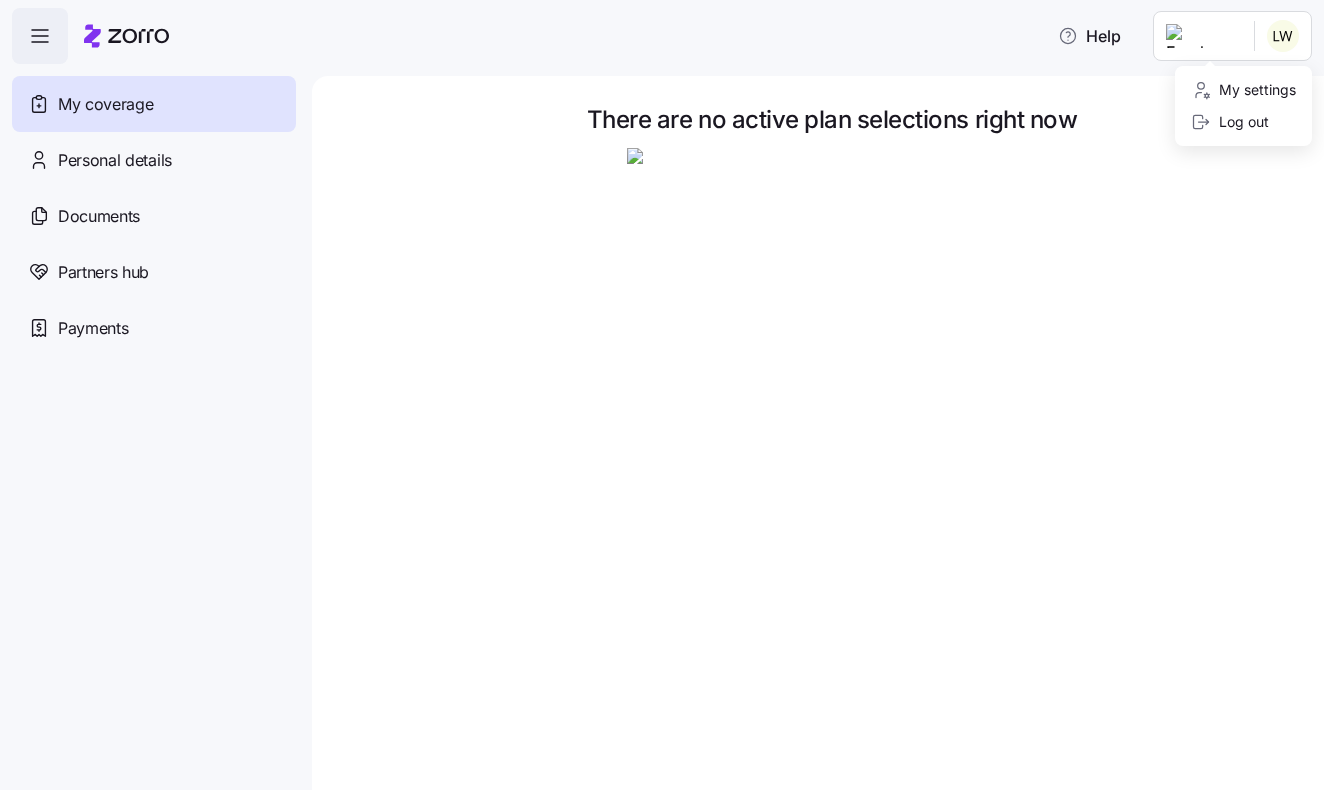 click on "Help My coverage Personal details Documents Partners hub Payments There are no active plan selections right now My Coverage | Zorro My settings Log out" at bounding box center (662, 389) 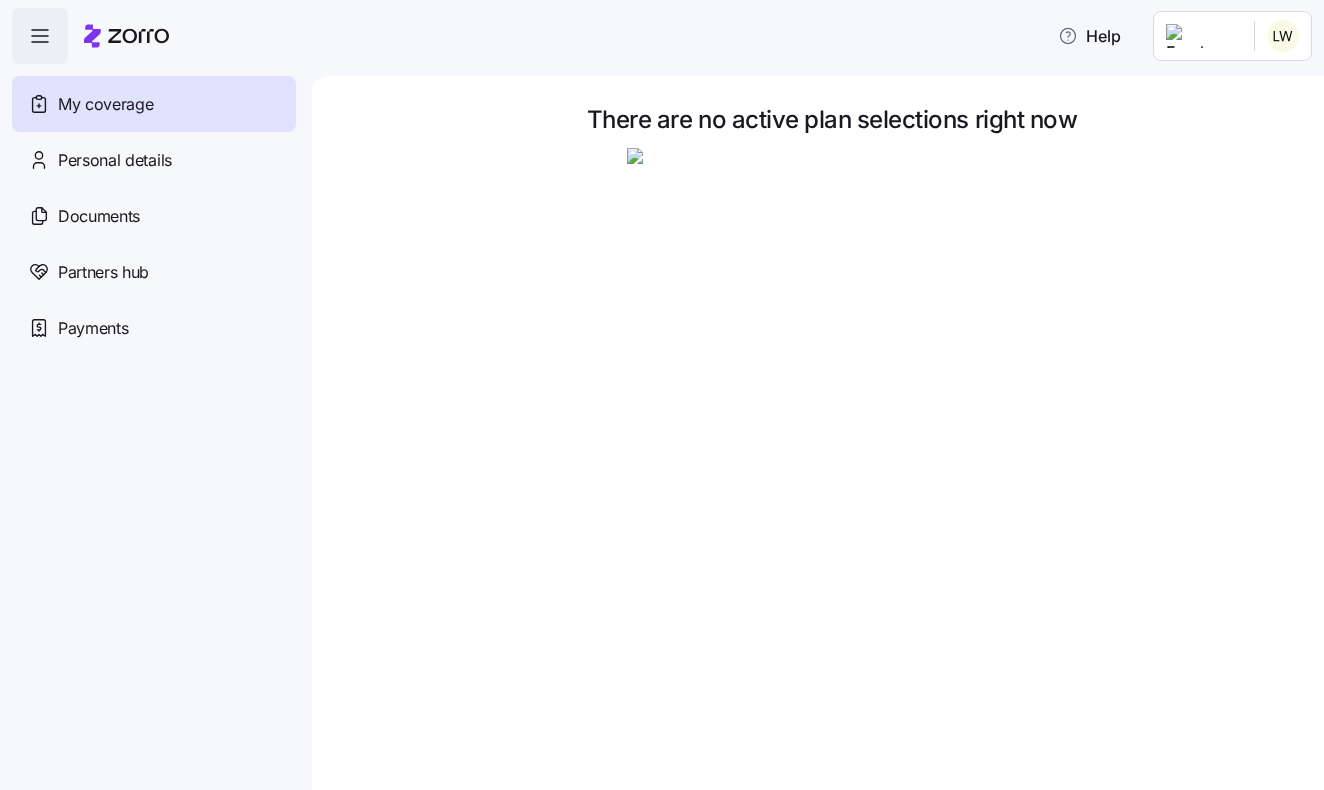 click on "My coverage" at bounding box center [105, 104] 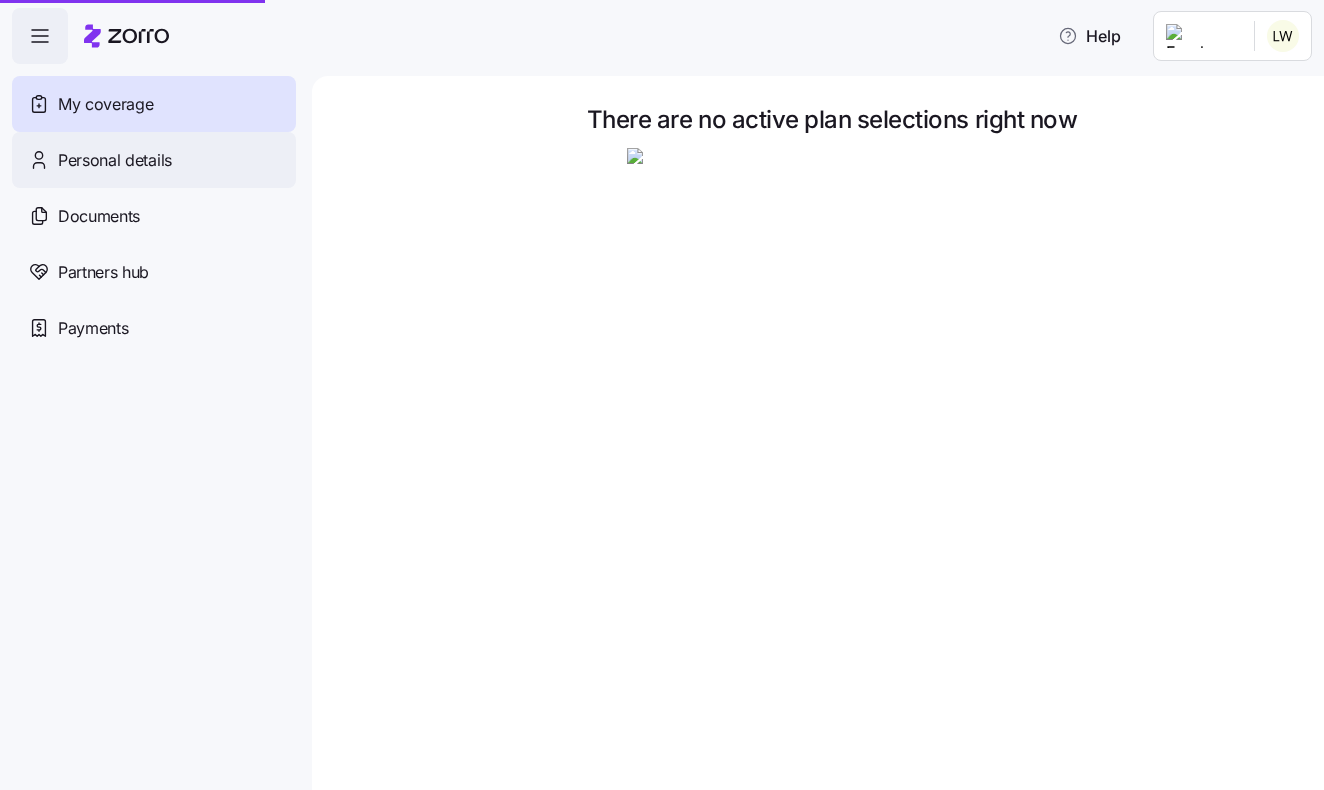click on "Personal details" at bounding box center (115, 160) 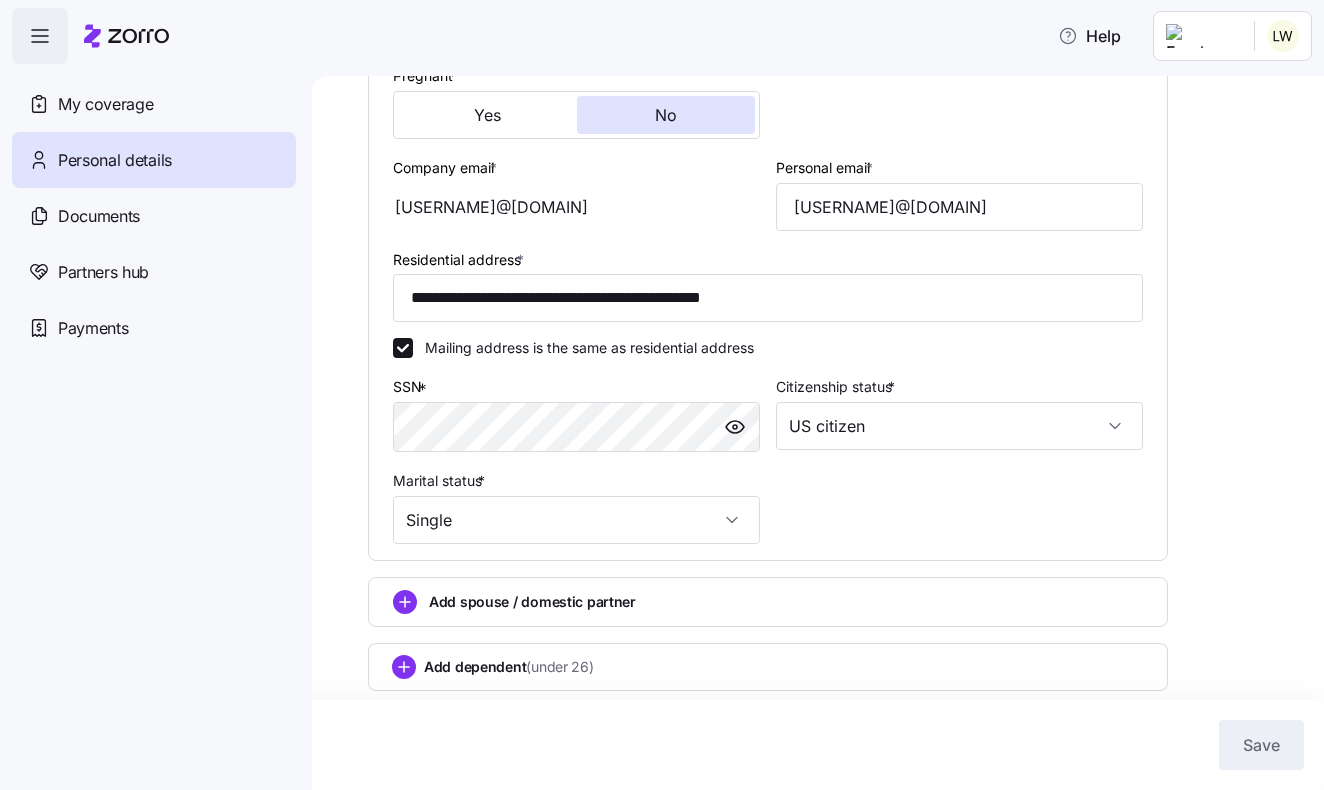 scroll, scrollTop: 448, scrollLeft: 0, axis: vertical 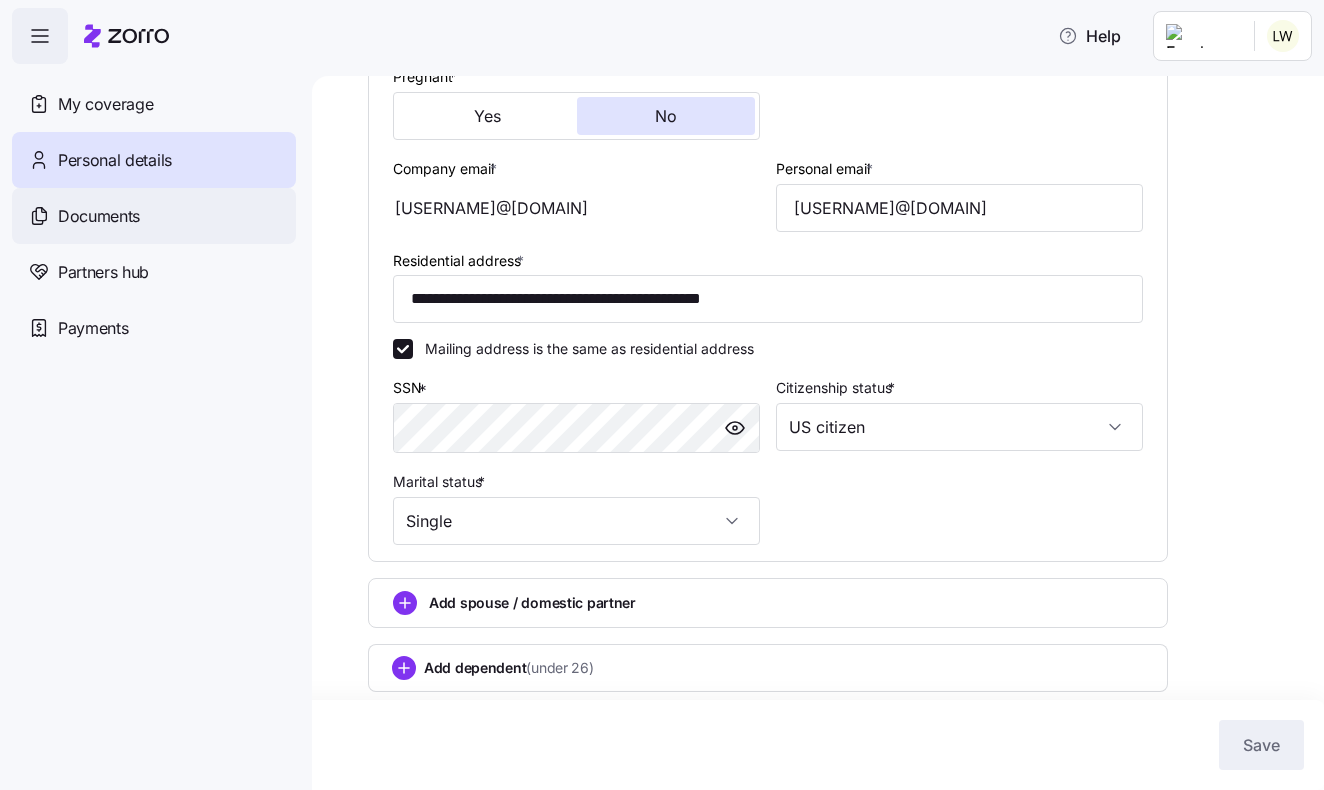 click on "Documents" at bounding box center [99, 216] 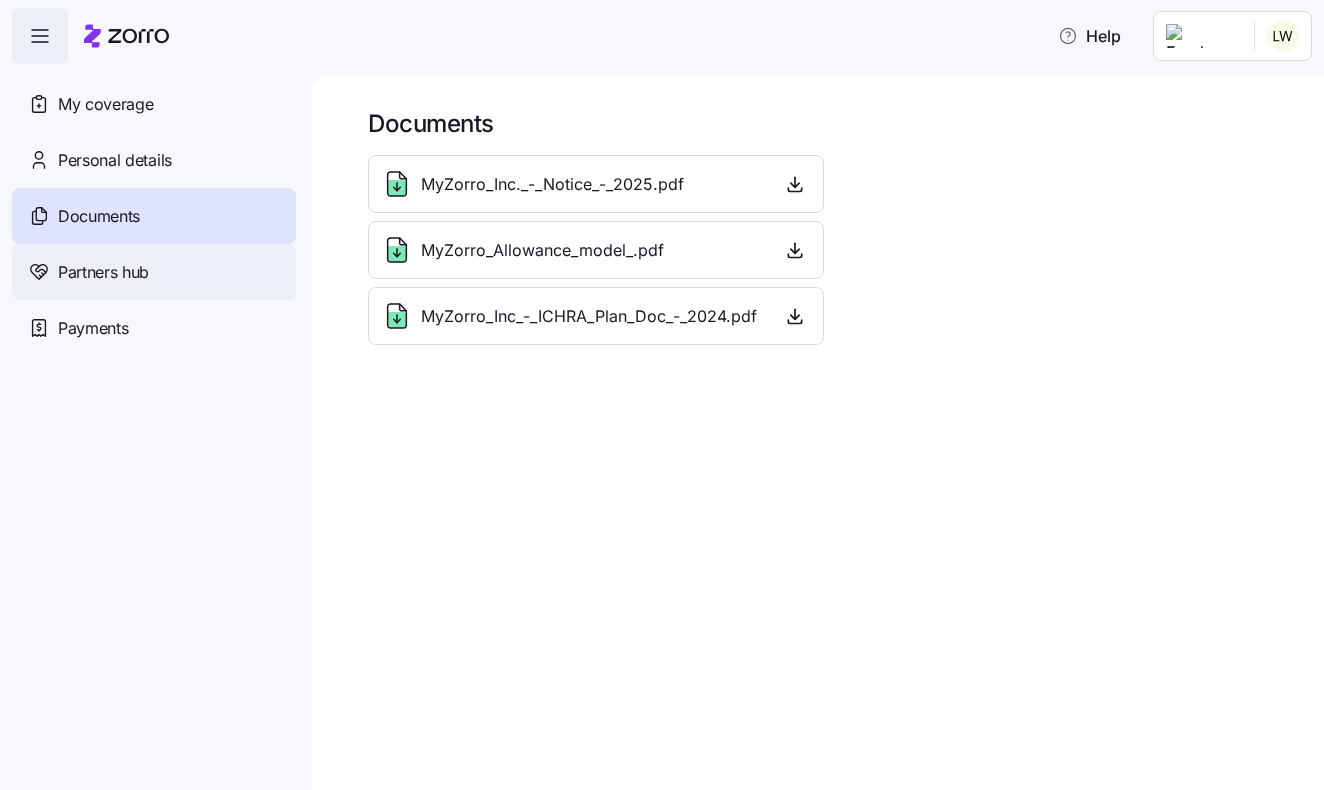 click on "Partners hub" at bounding box center [103, 272] 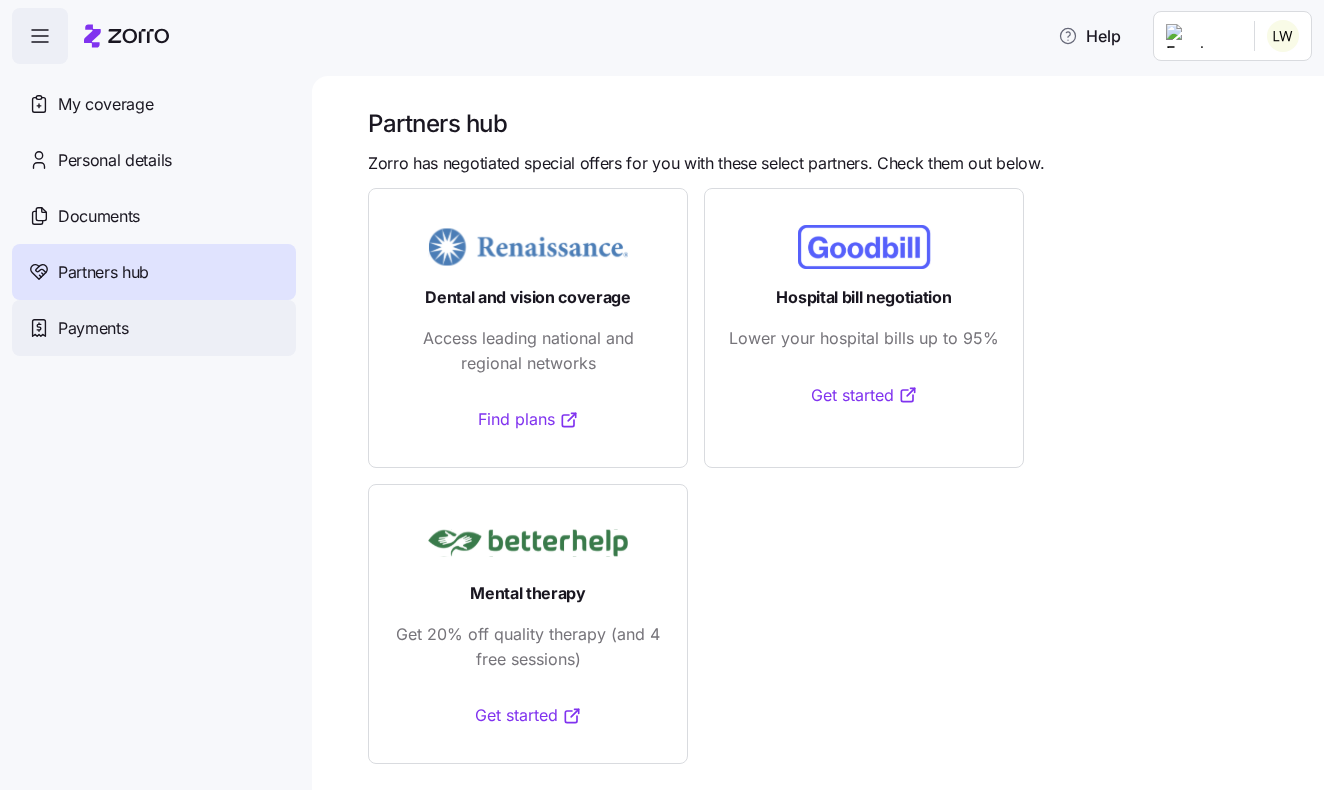 click on "Payments" at bounding box center (154, 328) 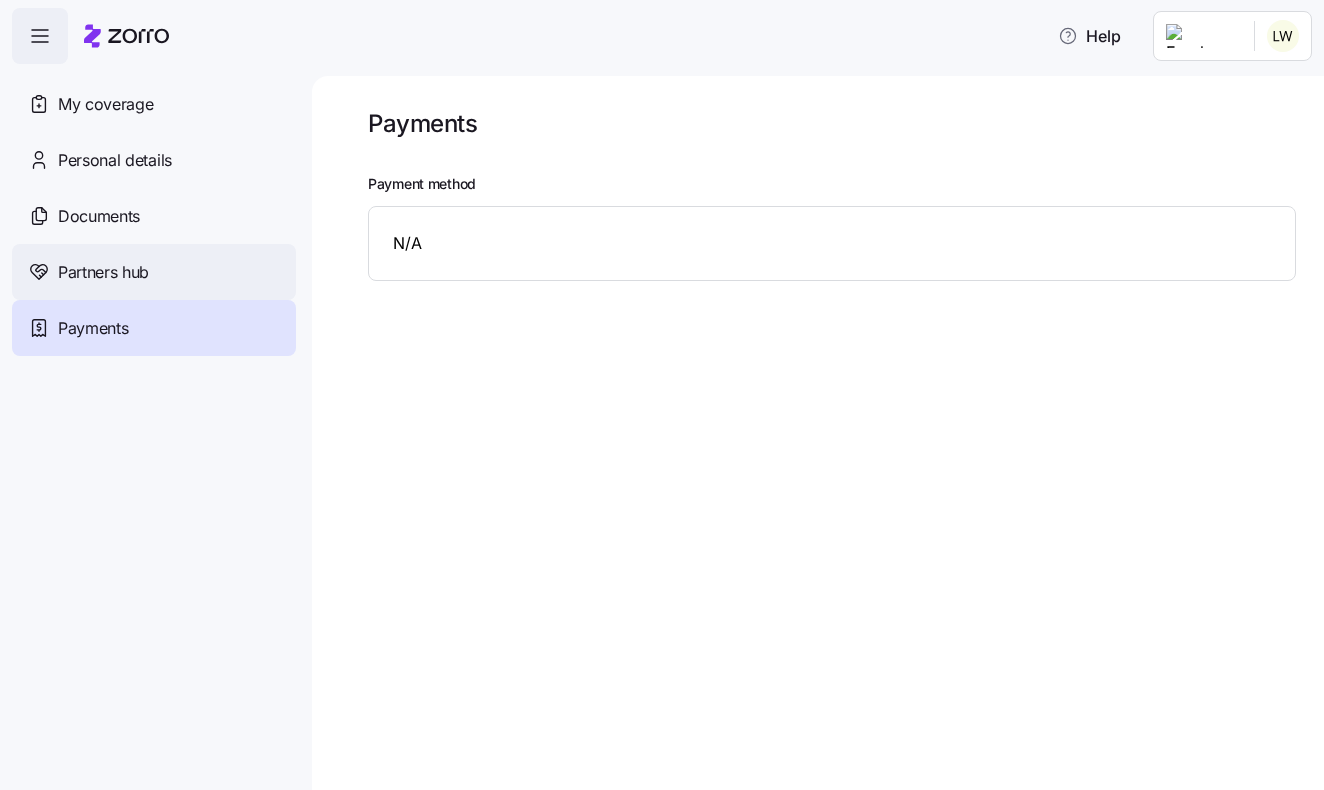 click on "Partners hub" at bounding box center [154, 272] 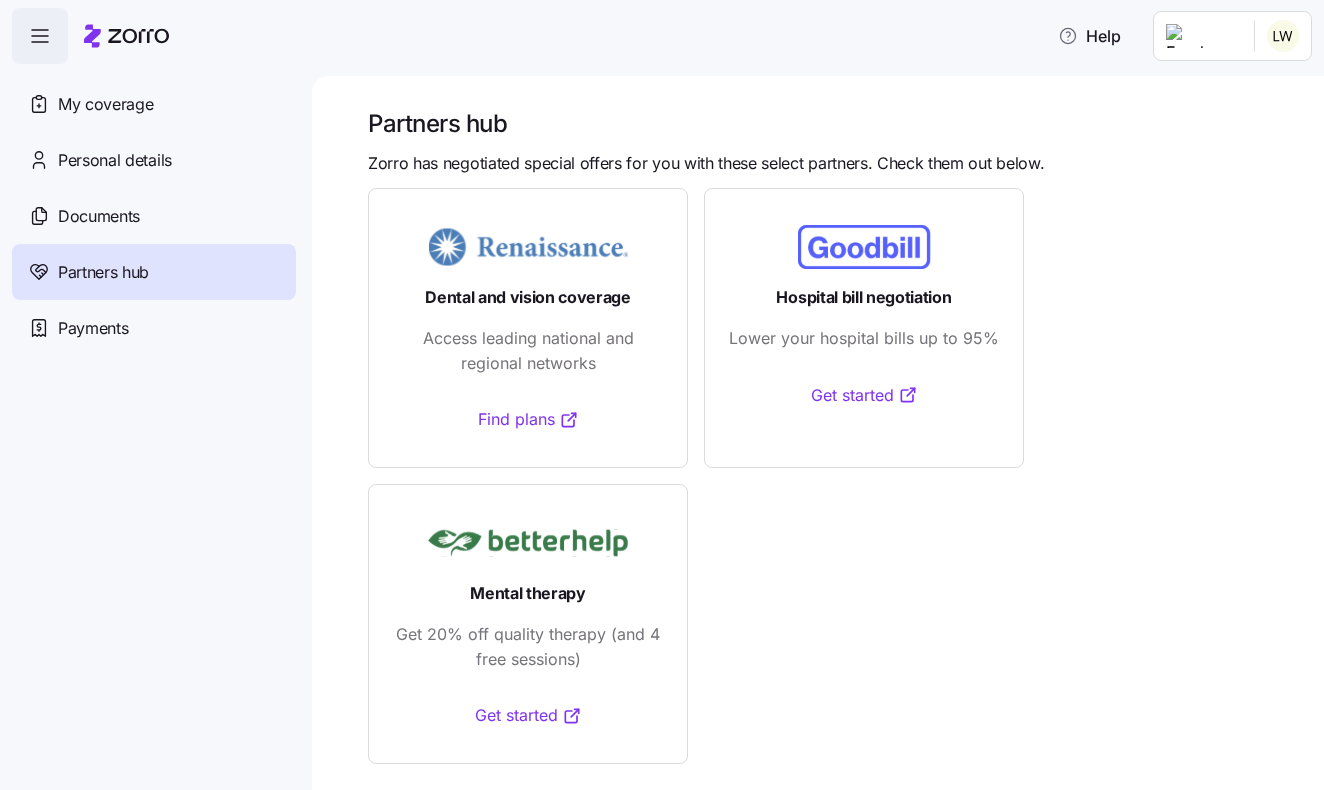 scroll, scrollTop: 0, scrollLeft: 0, axis: both 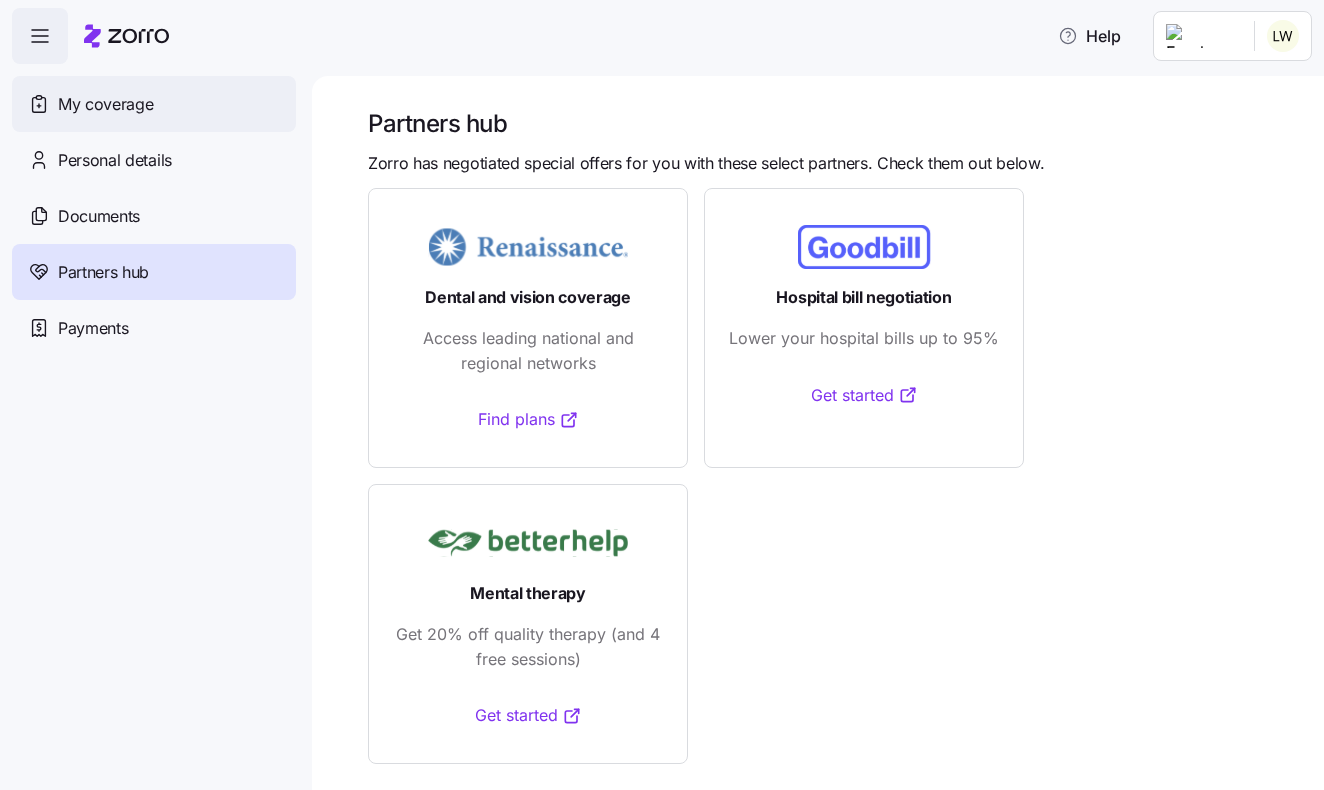 click on "My coverage" at bounding box center [154, 104] 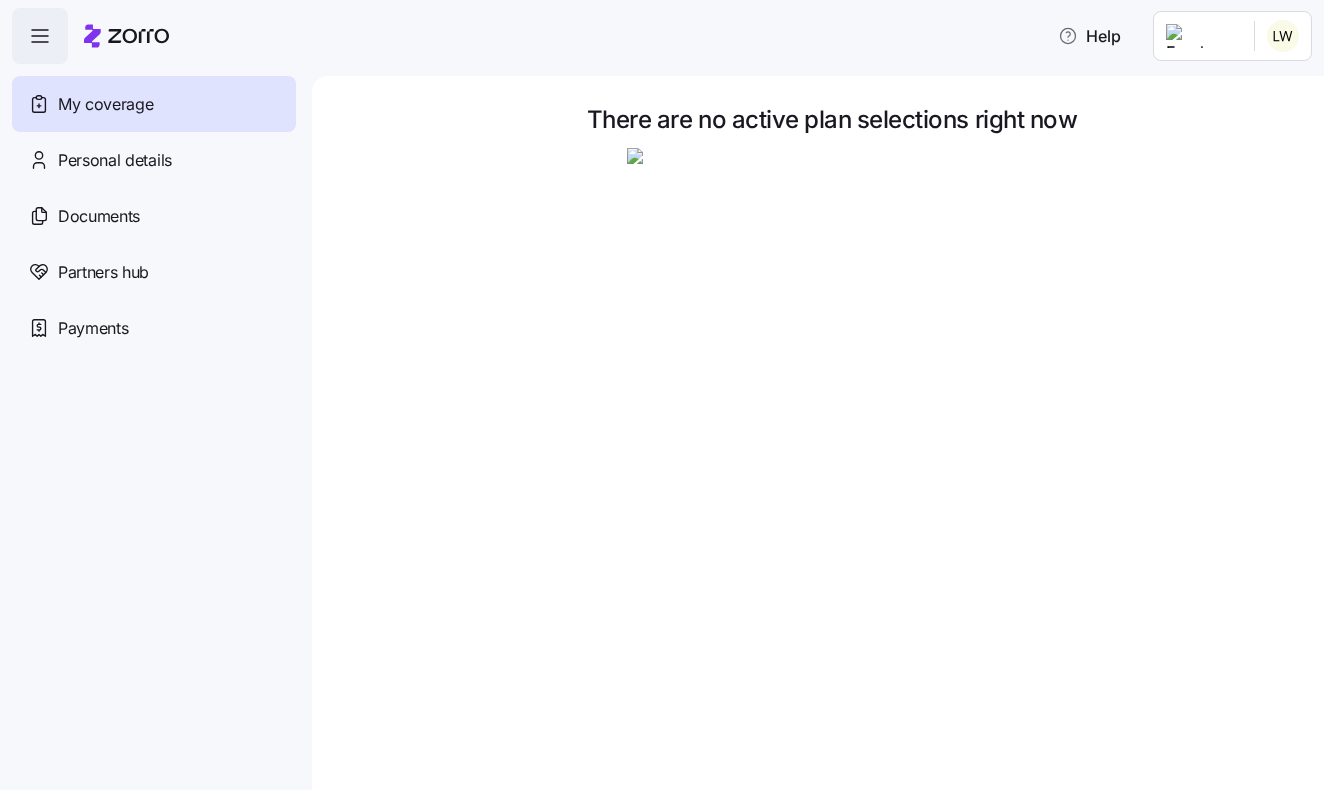 click at bounding box center (40, 36) 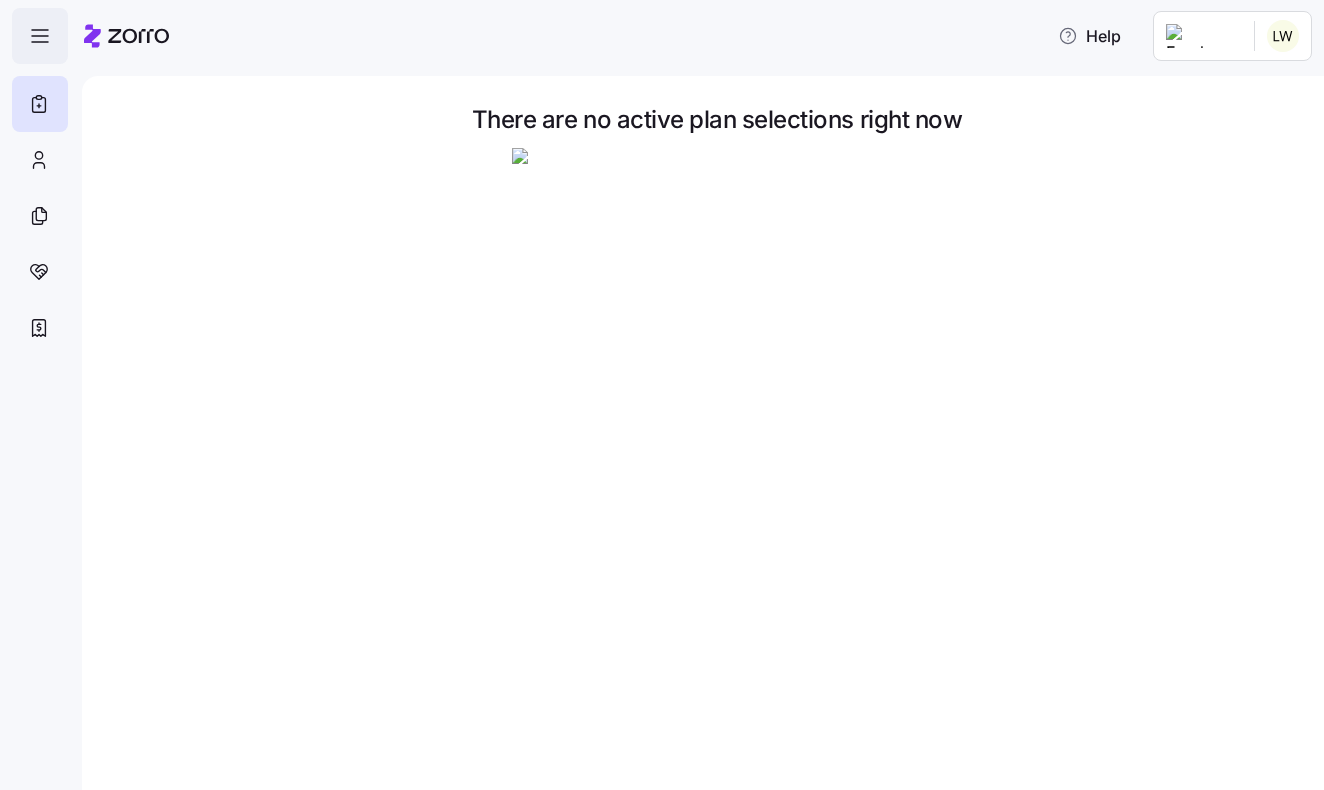 click at bounding box center [40, 36] 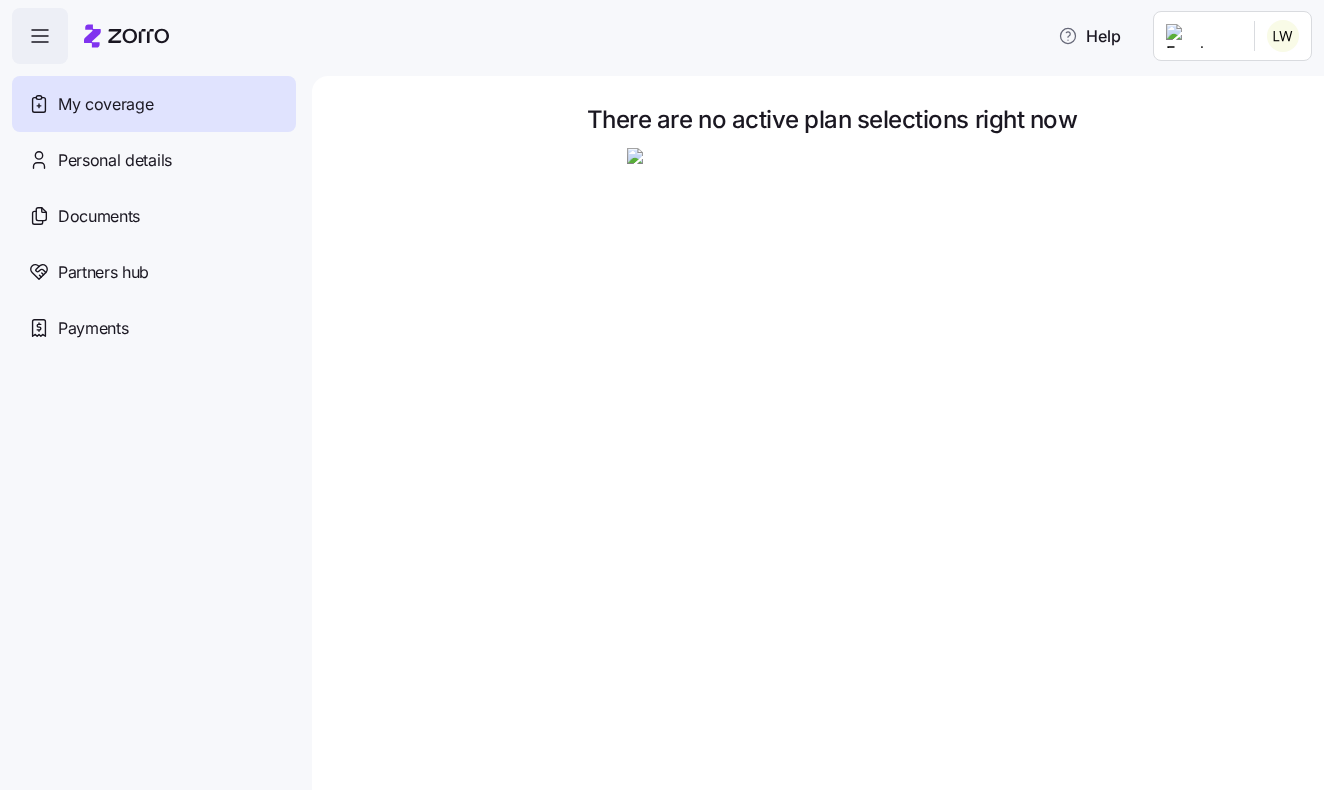 click 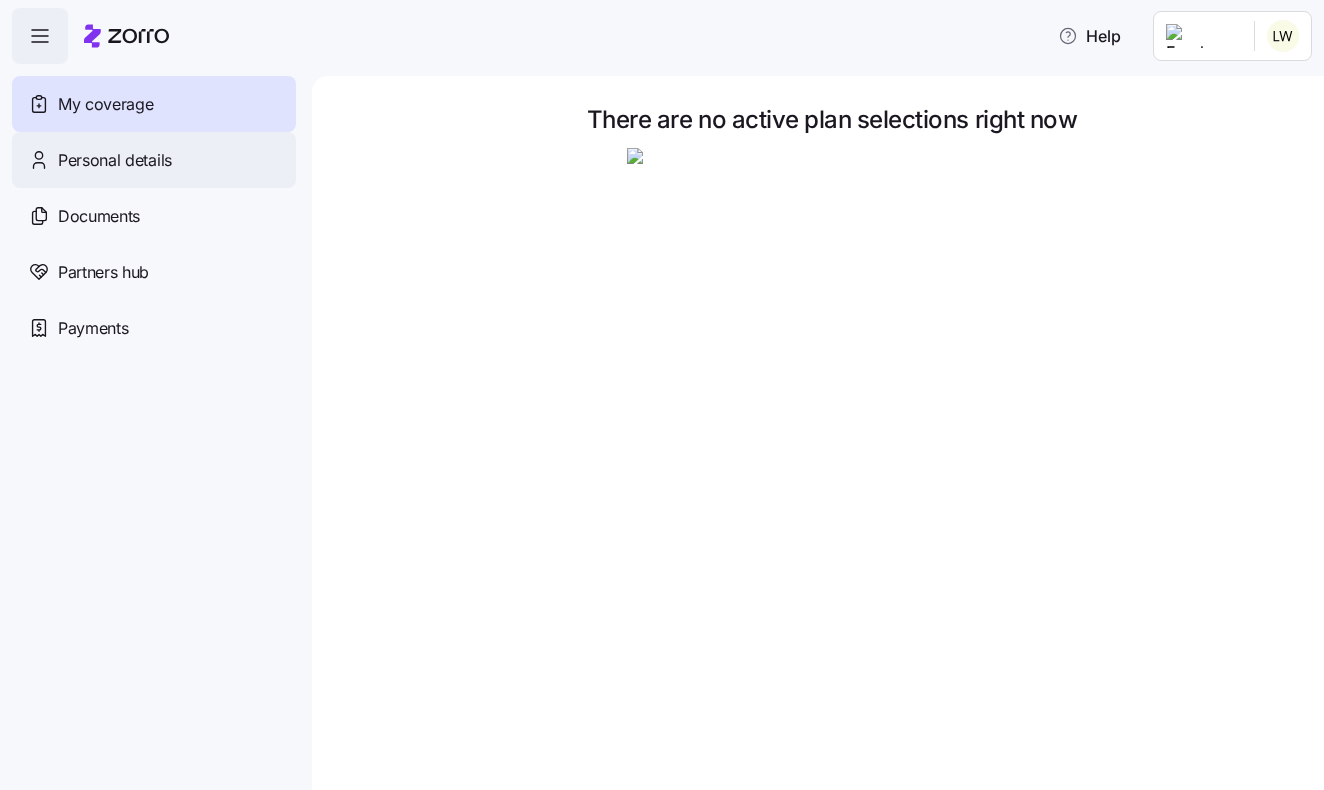 click on "Personal details" at bounding box center [154, 160] 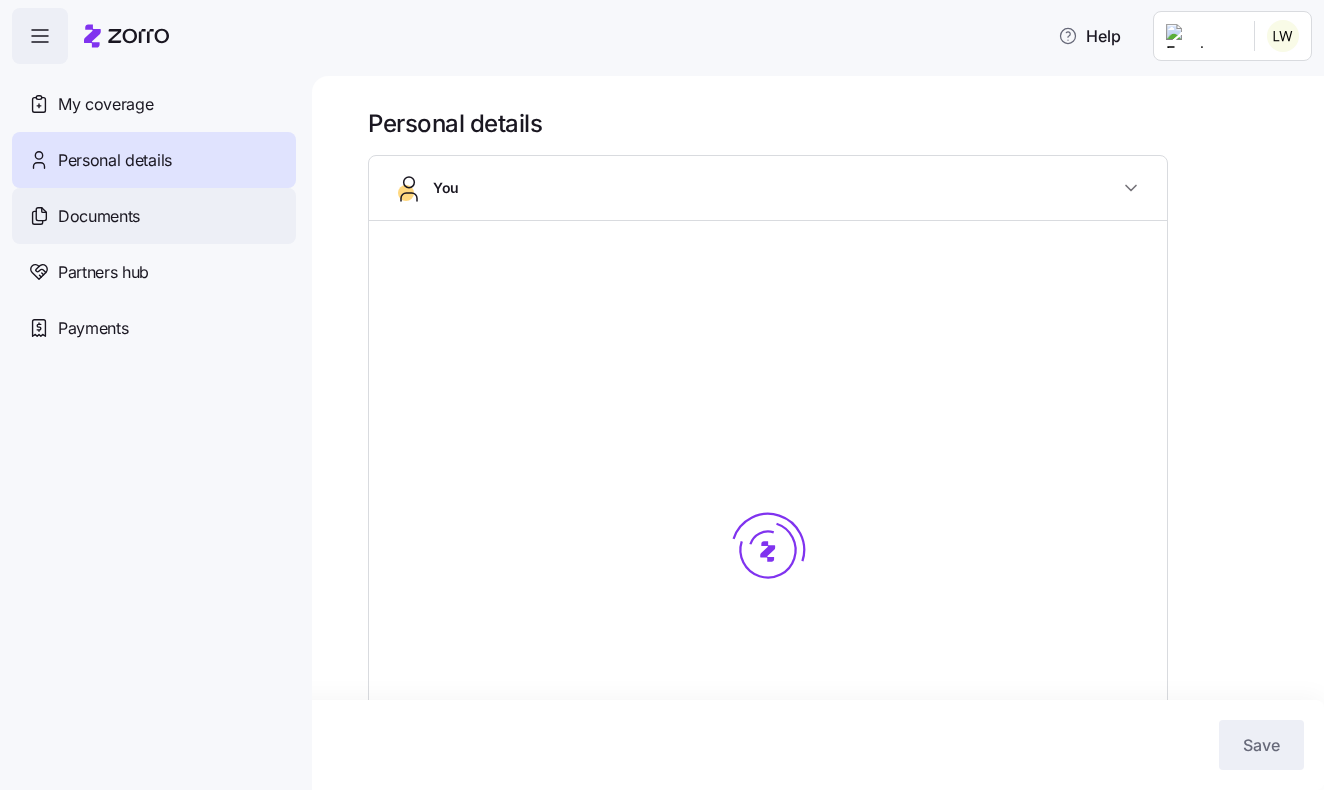 click on "Documents" at bounding box center (154, 216) 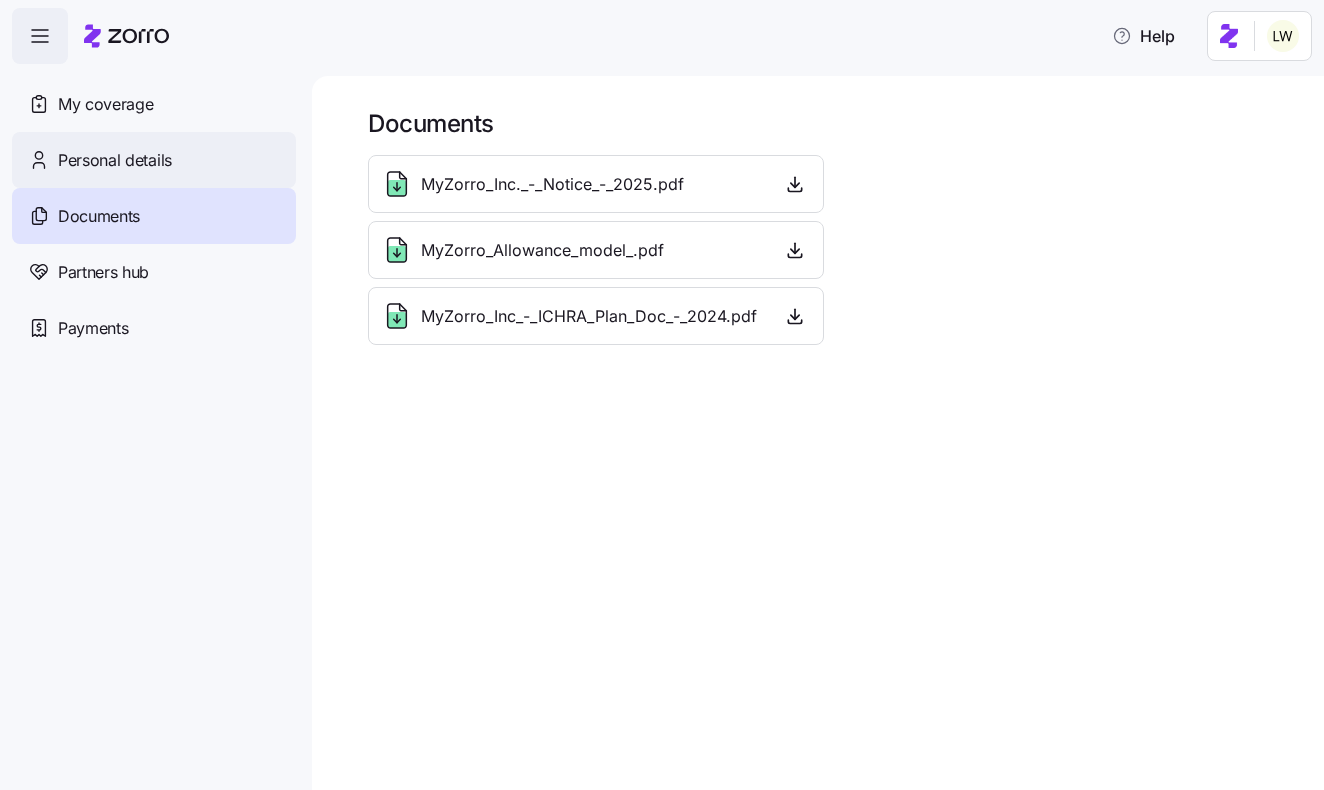 click on "Personal details" at bounding box center [154, 160] 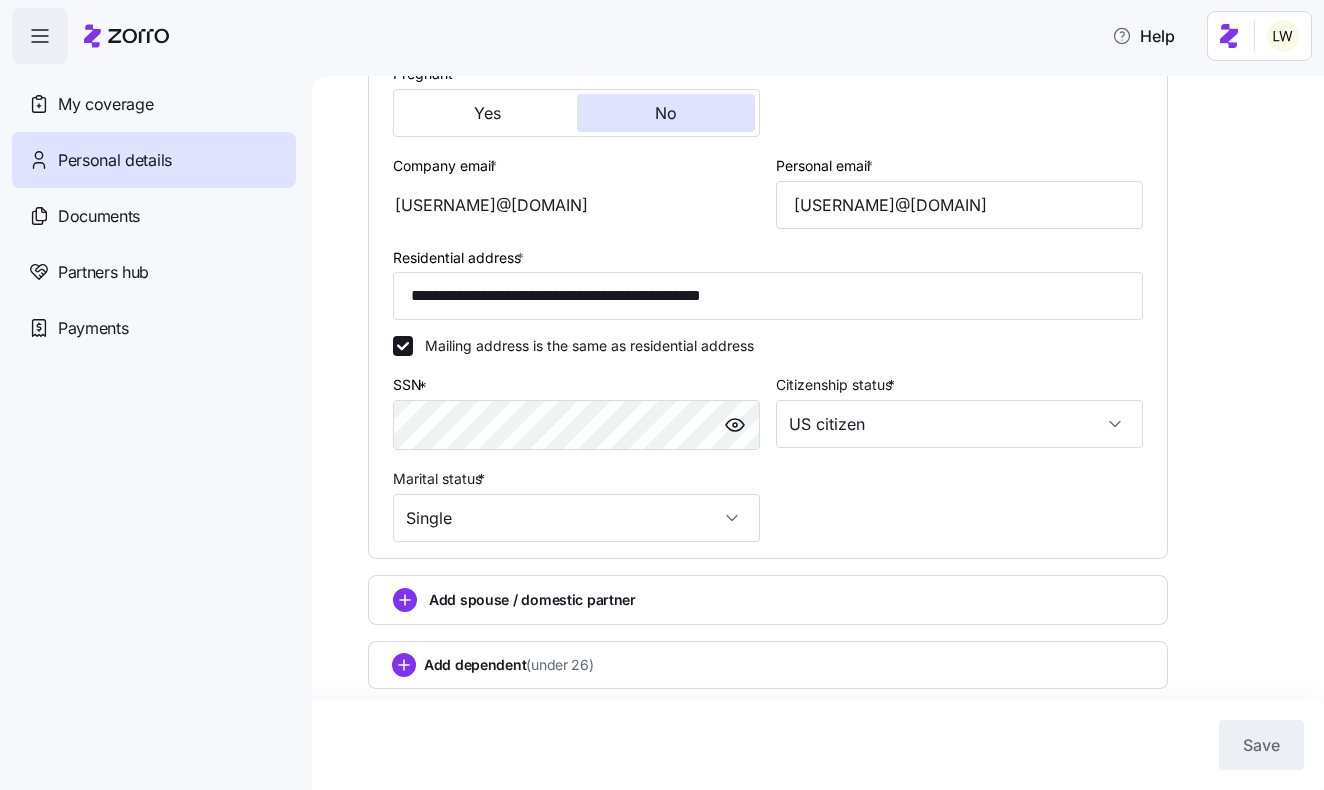 scroll, scrollTop: 449, scrollLeft: 0, axis: vertical 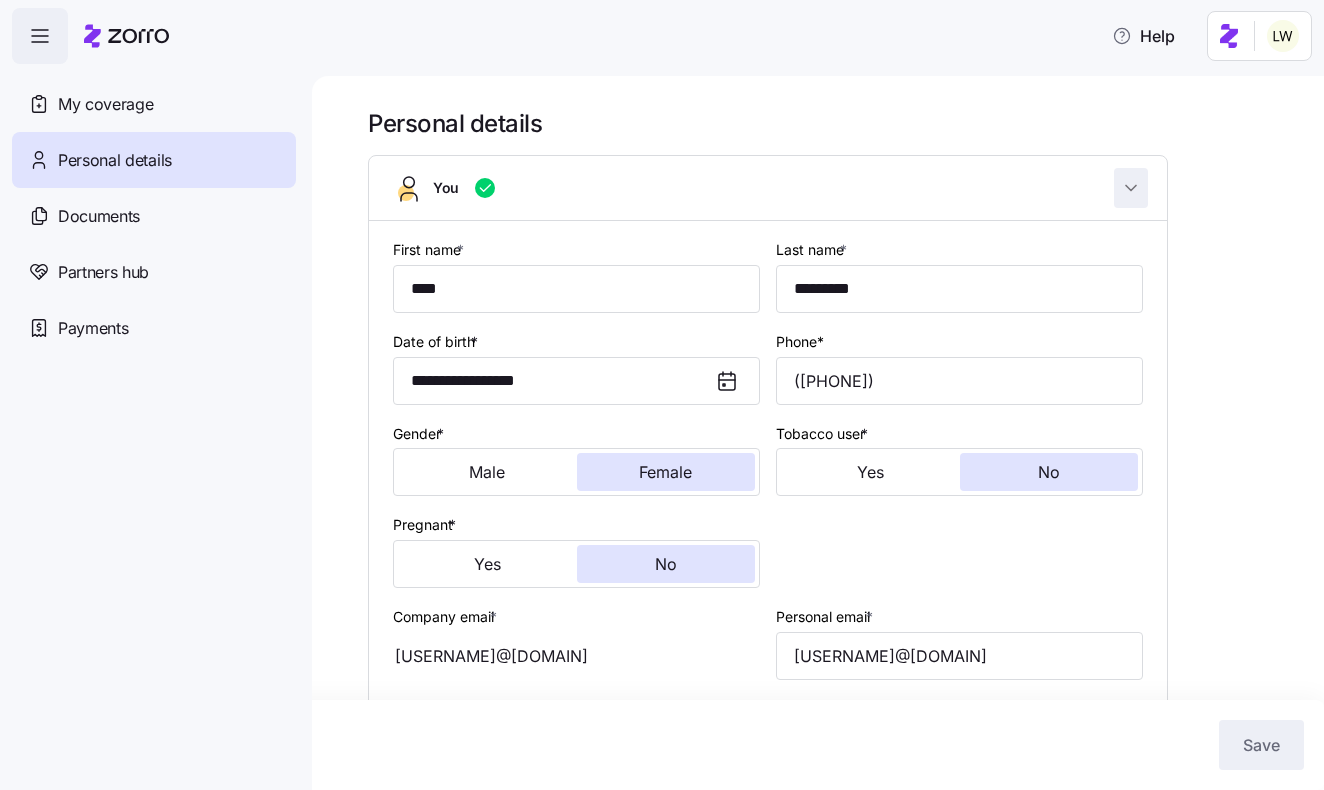 click 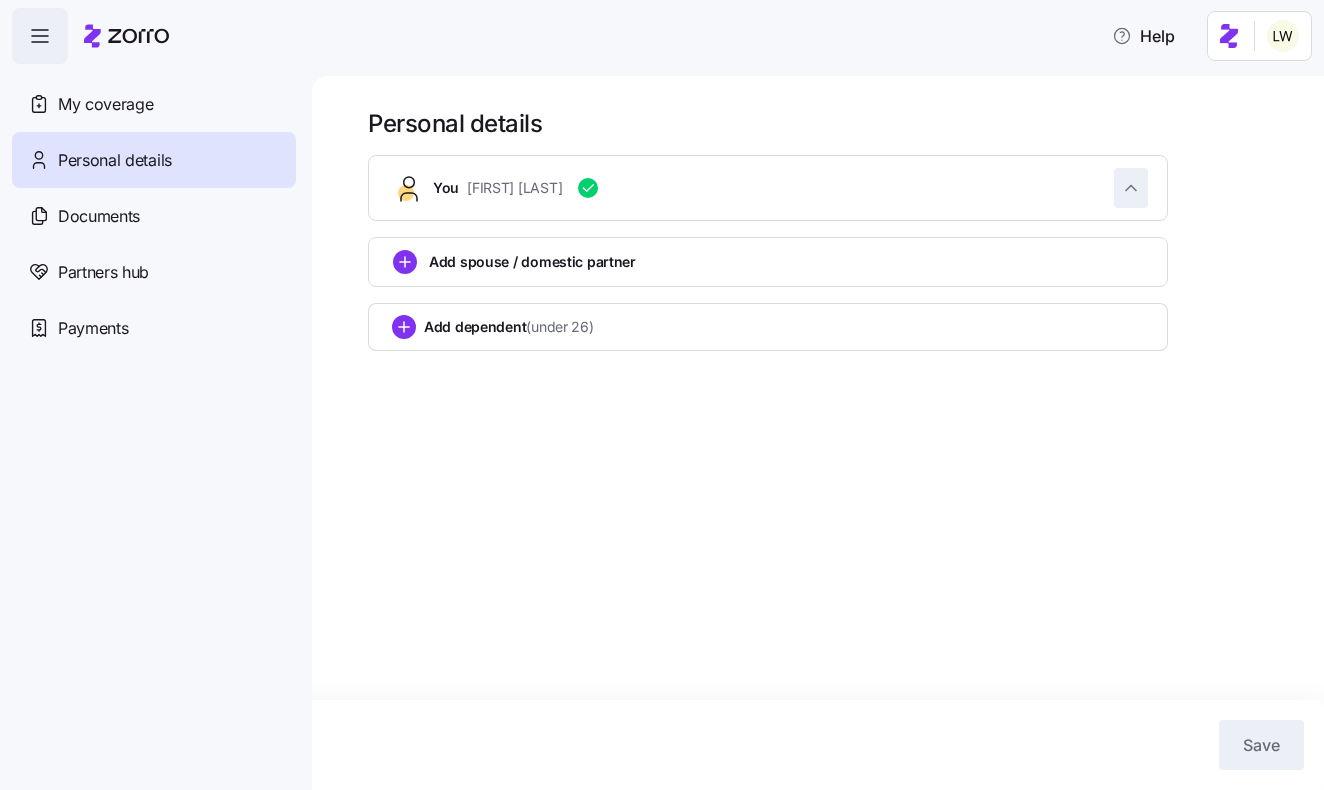 click 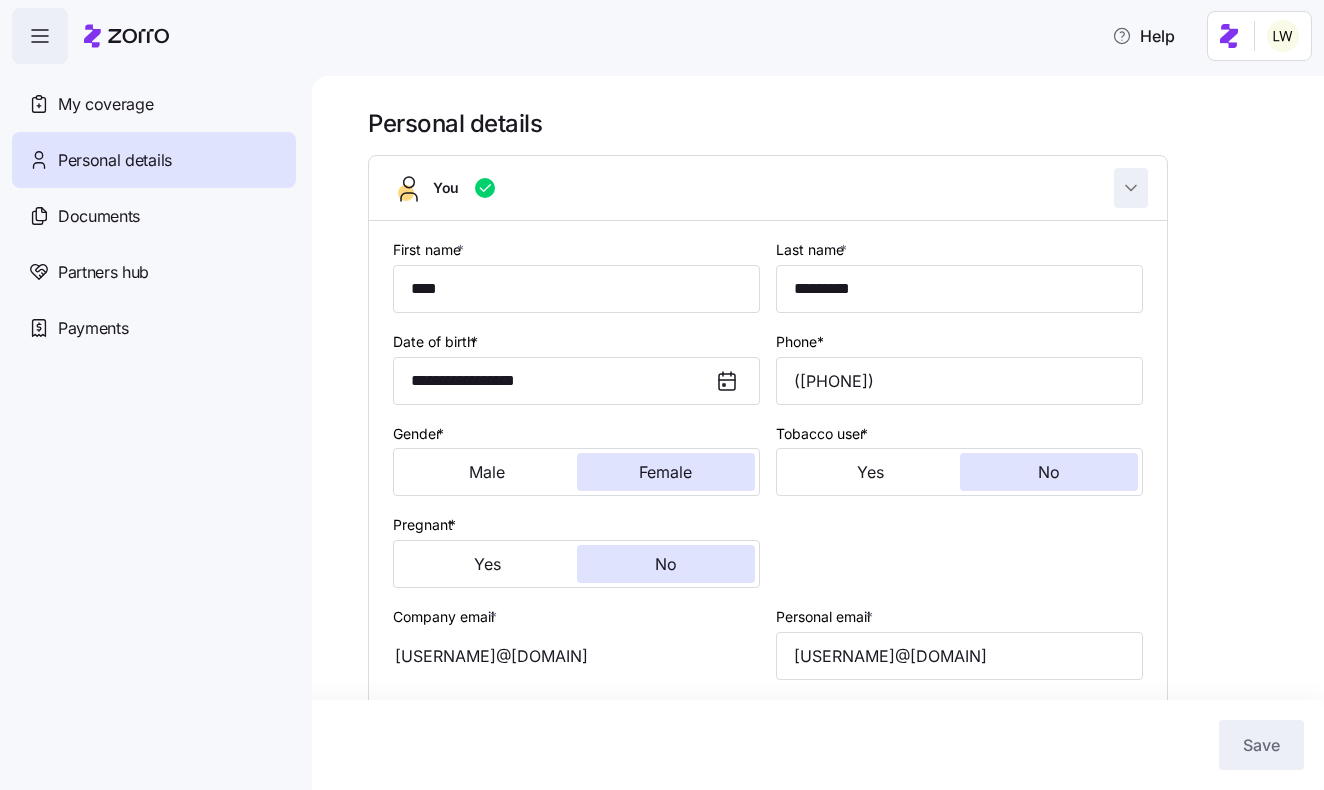 click 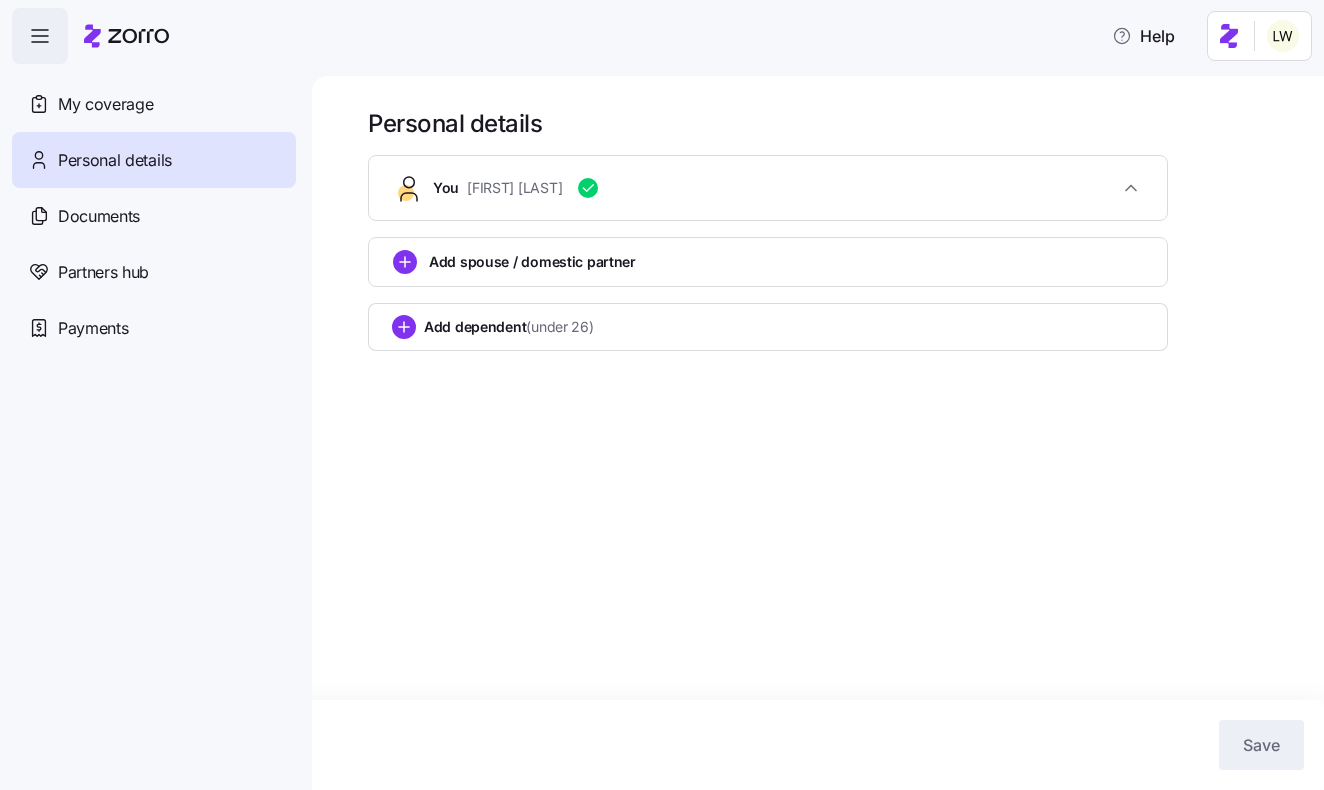 click 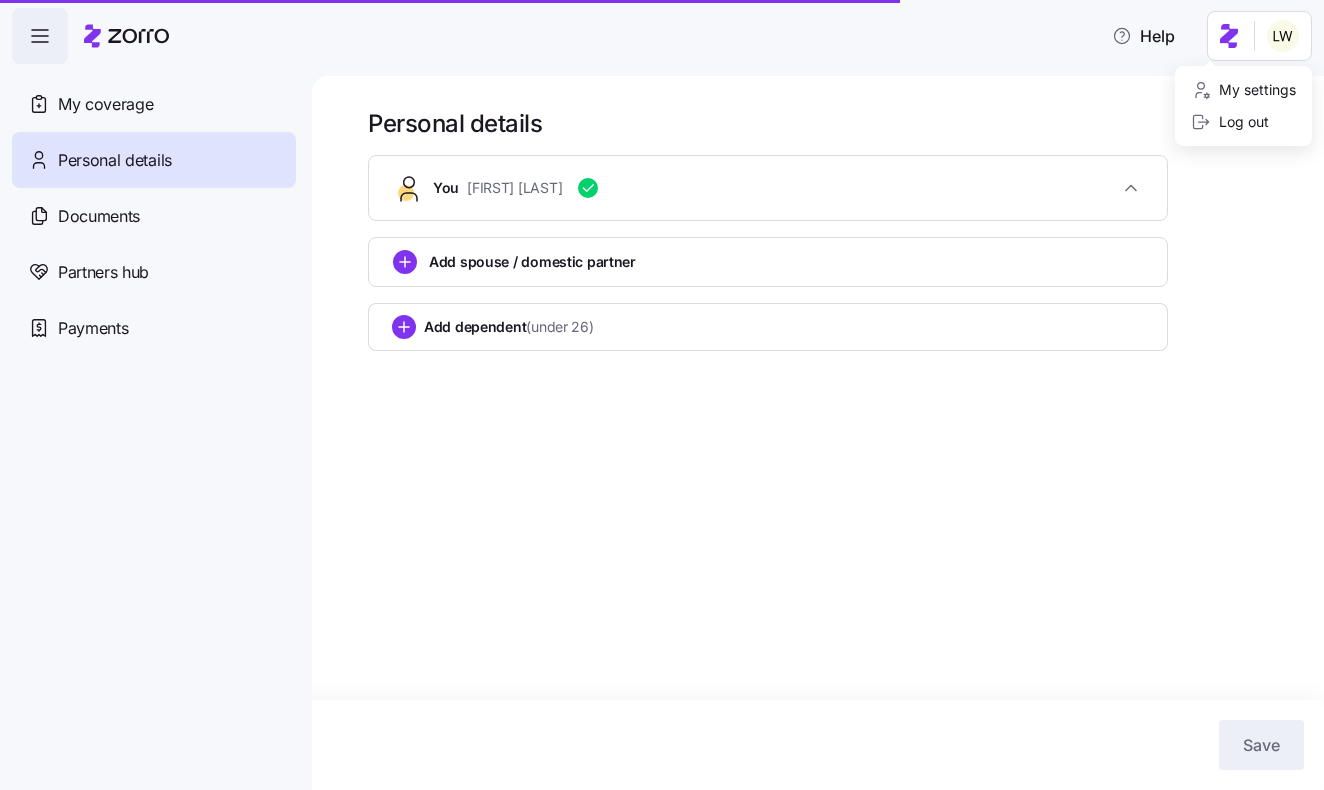 click on "**********" at bounding box center (662, 389) 